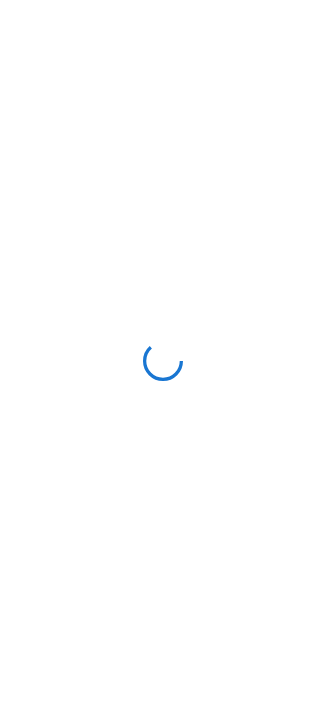 scroll, scrollTop: 0, scrollLeft: 0, axis: both 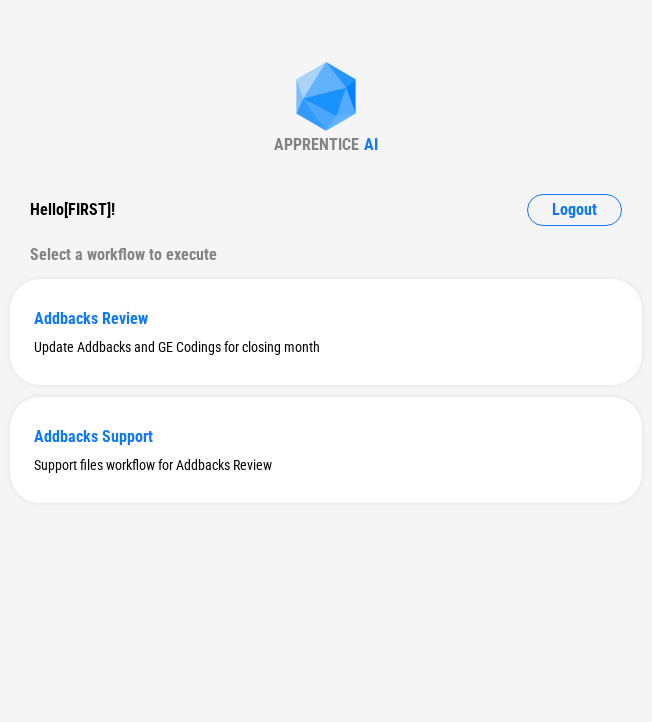 click on "APPRENTICE AI Hello  [FIRST] ! Logout Select a workflow to execute Addbacks Review Update Addbacks and GE Codings for closing month Addbacks Support Support files workflow for Addbacks Review" at bounding box center [326, 361] 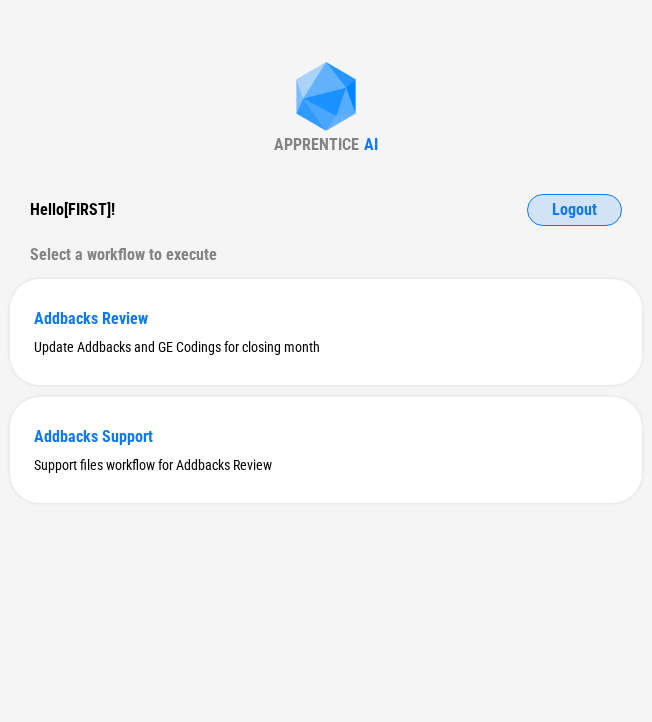 click on "Logout" at bounding box center (574, 210) 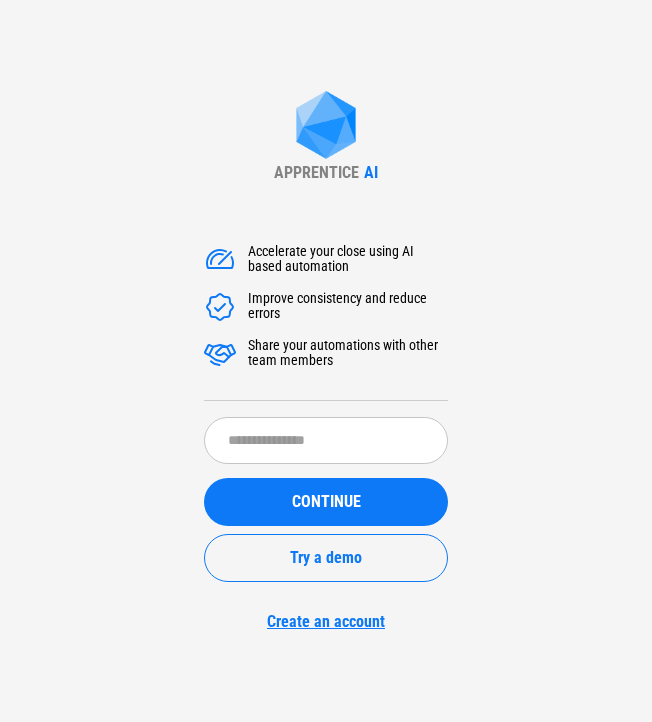 click on "APPRENTICE AI Accelerate your close using AI based automation Improve consistency and reduce errors Share your automations with other team members ​ CONTINUE Try a demo Create an account" at bounding box center (326, 361) 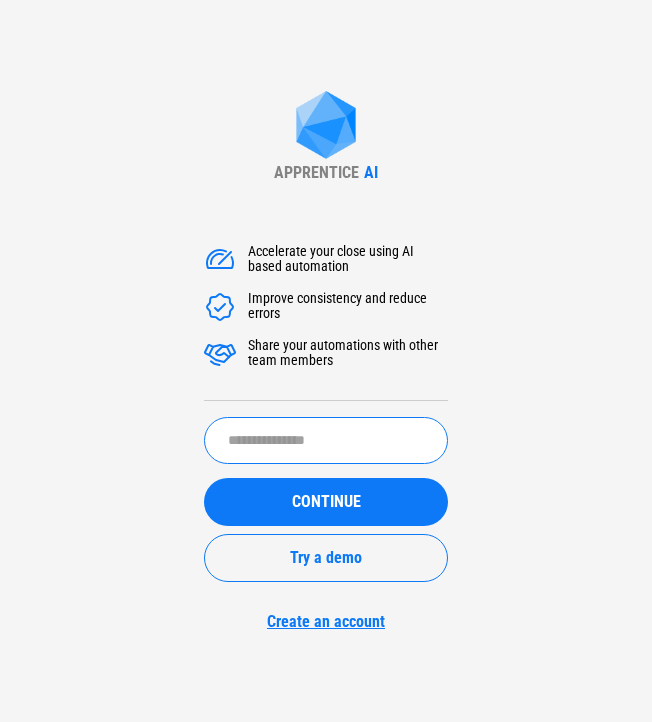 click at bounding box center [326, 440] 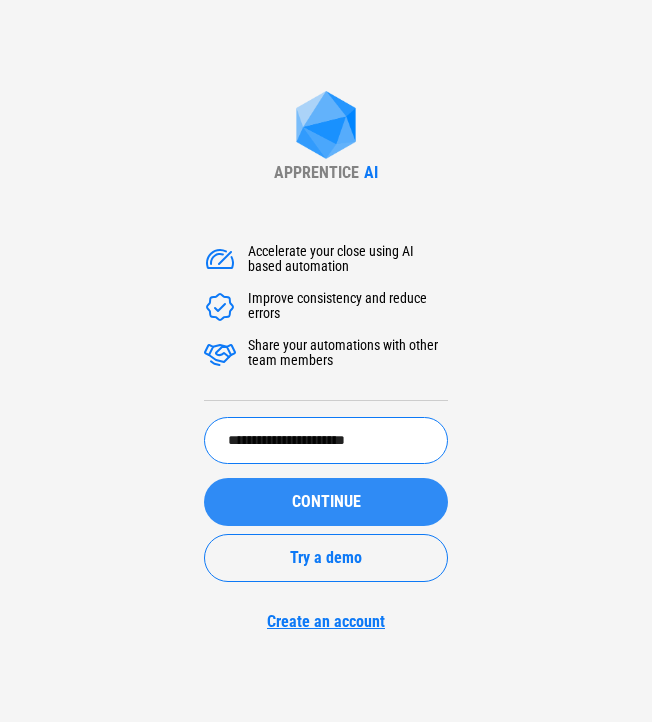 type on "**********" 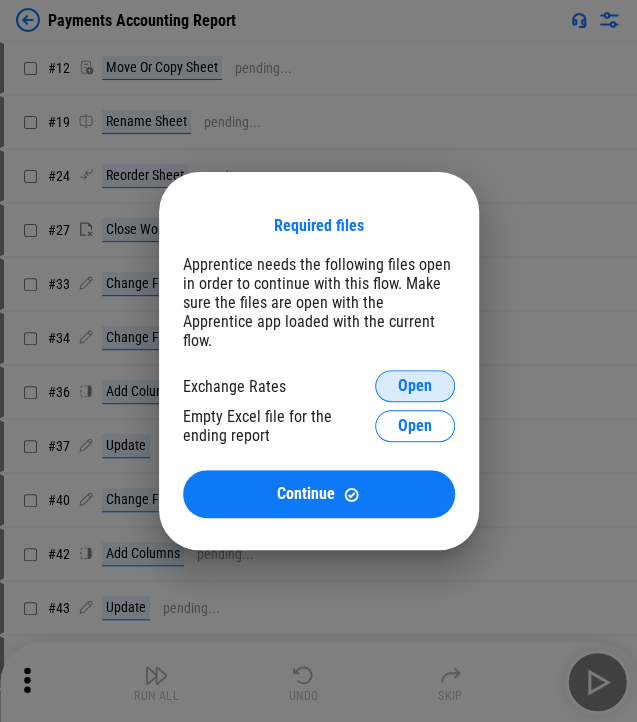 click on "Open" at bounding box center (415, 386) 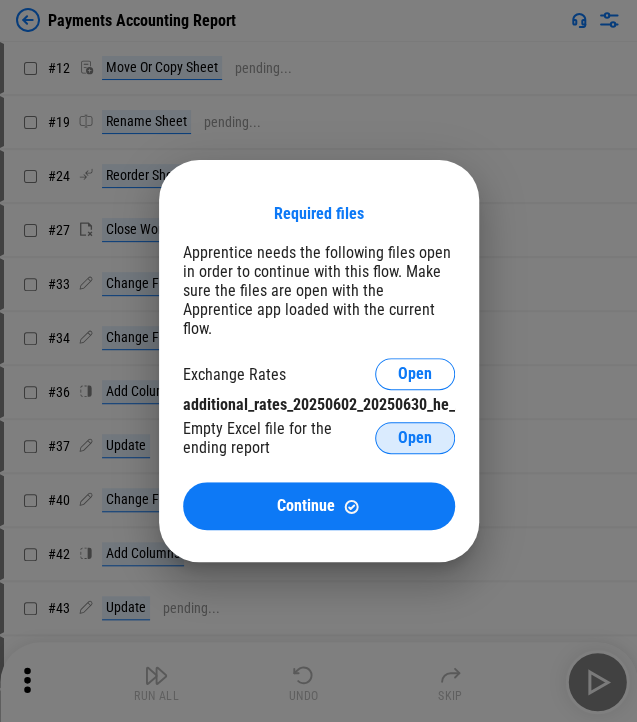 click on "Open" at bounding box center [415, 438] 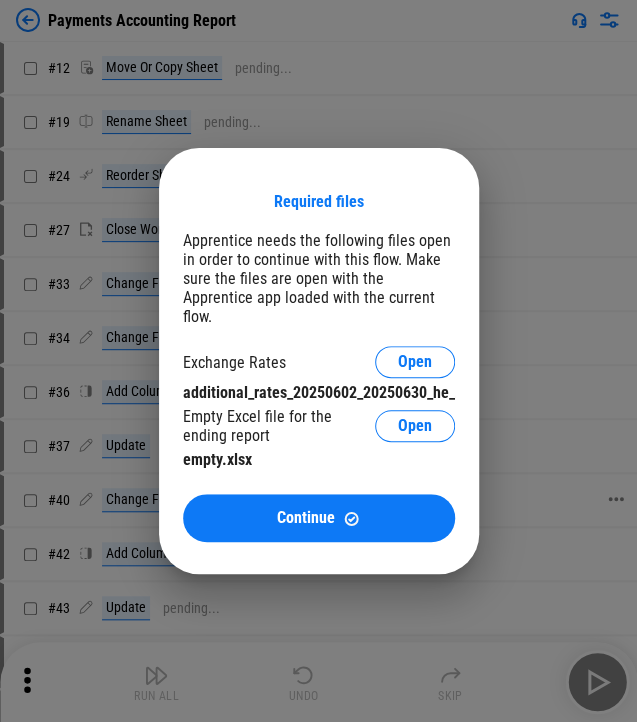 click on "Continue" at bounding box center (319, 518) 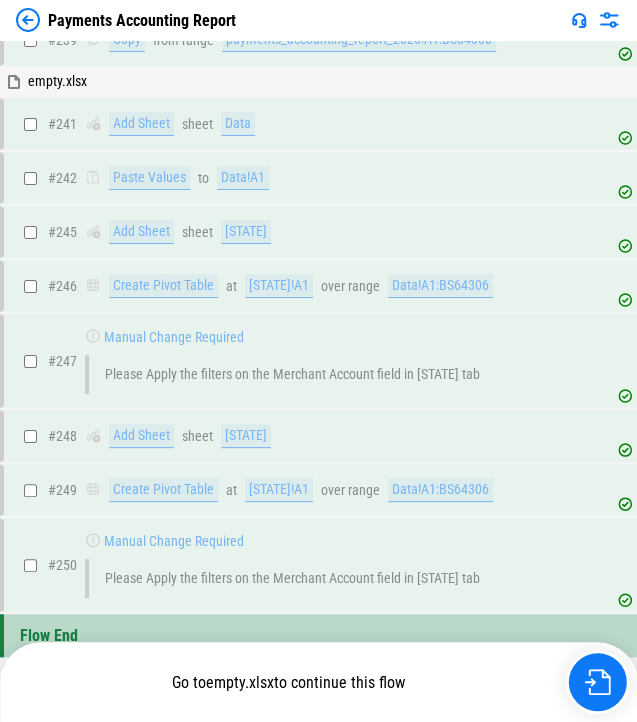scroll, scrollTop: 5489, scrollLeft: 0, axis: vertical 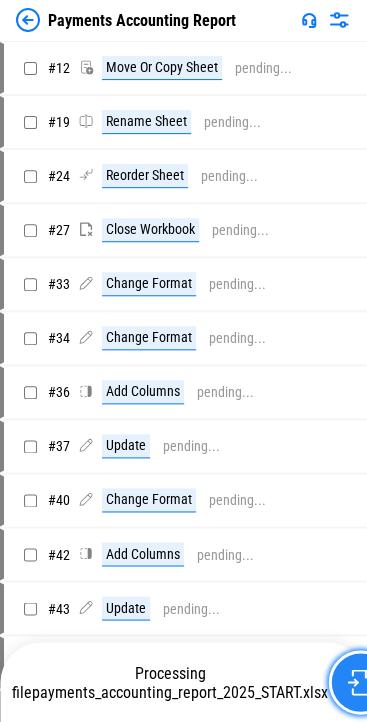 click at bounding box center [360, 682] 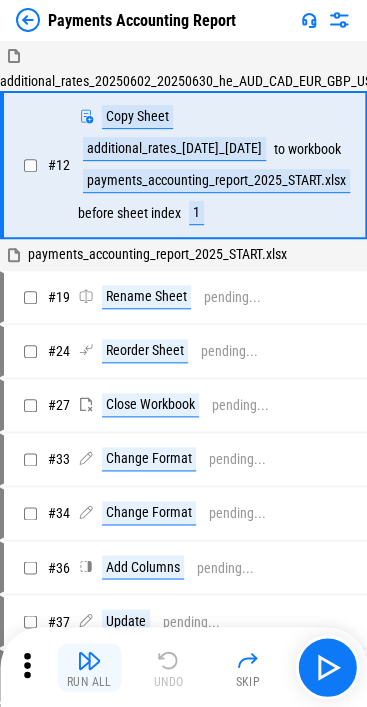 click on "Run All" at bounding box center [89, 667] 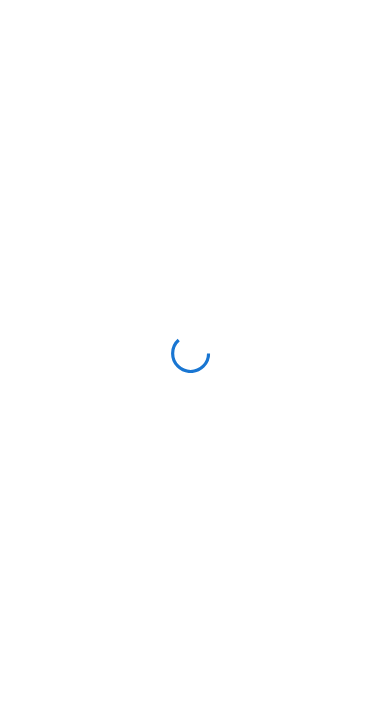 scroll, scrollTop: 0, scrollLeft: 0, axis: both 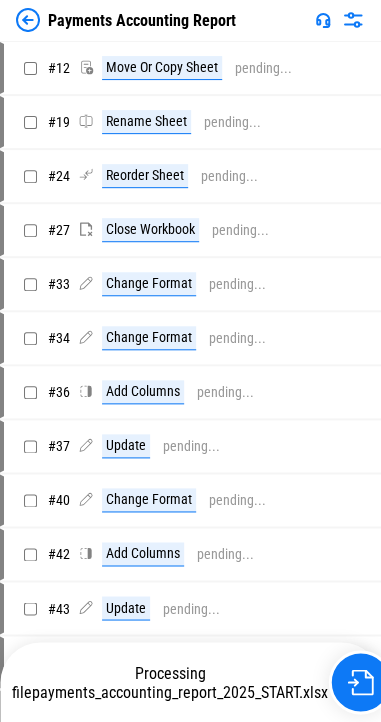 click on "Processing file  payments_accounting_report_2025_START.xlsx" at bounding box center (192, 682) 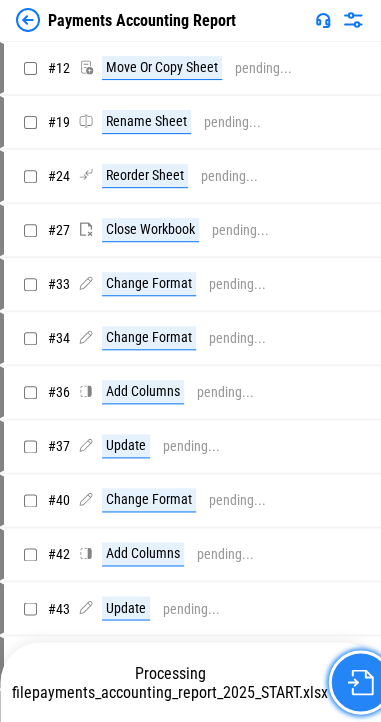 click at bounding box center [360, 682] 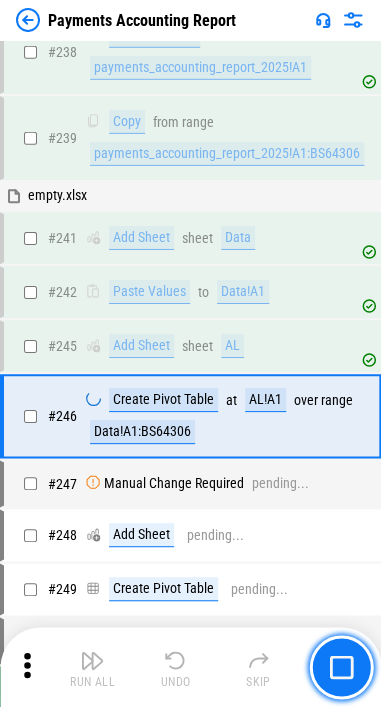 scroll, scrollTop: 7694, scrollLeft: 0, axis: vertical 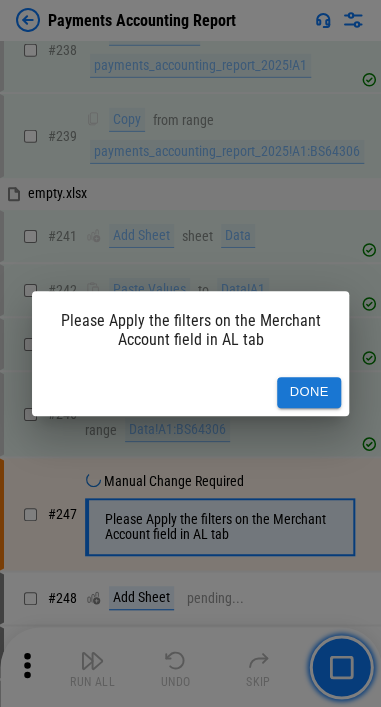 click on "Done" at bounding box center [309, 392] 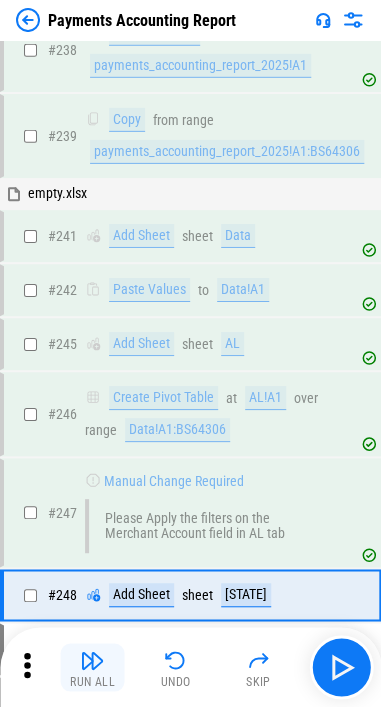 click at bounding box center (93, 660) 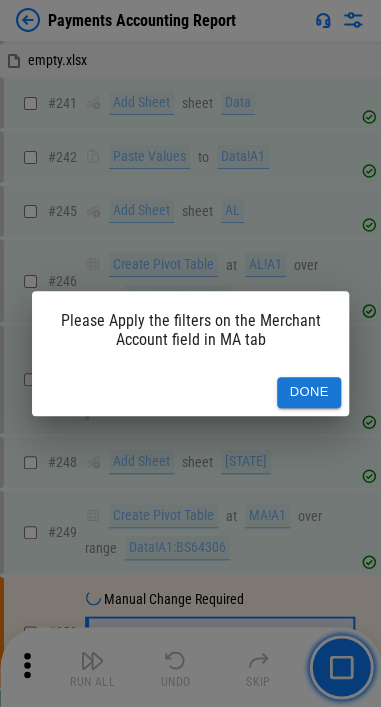 scroll, scrollTop: 7892, scrollLeft: 0, axis: vertical 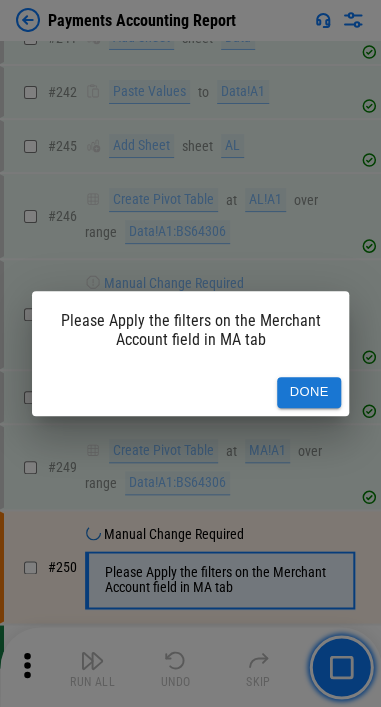 click on "Done" at bounding box center (190, 392) 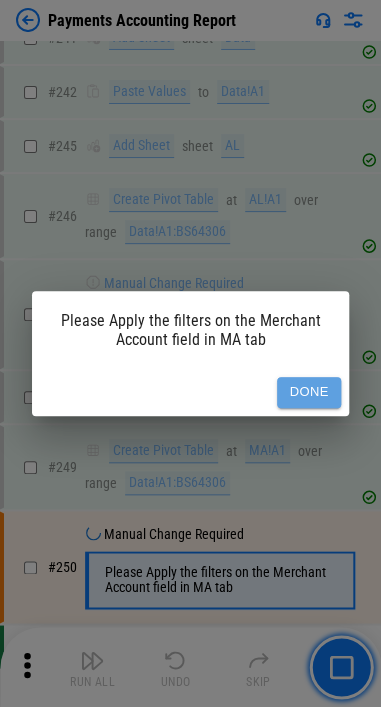 click on "Done" at bounding box center (309, 392) 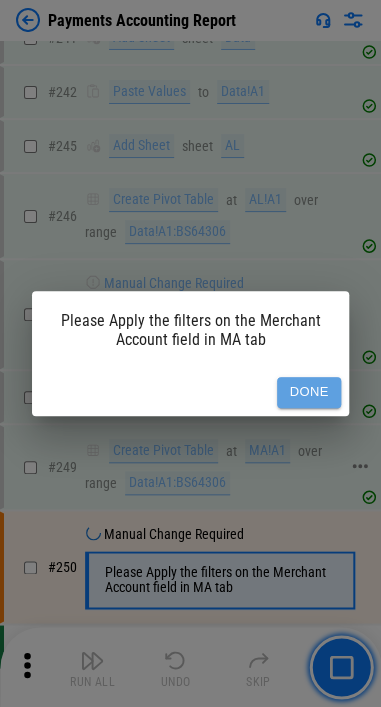 scroll, scrollTop: 7888, scrollLeft: 0, axis: vertical 